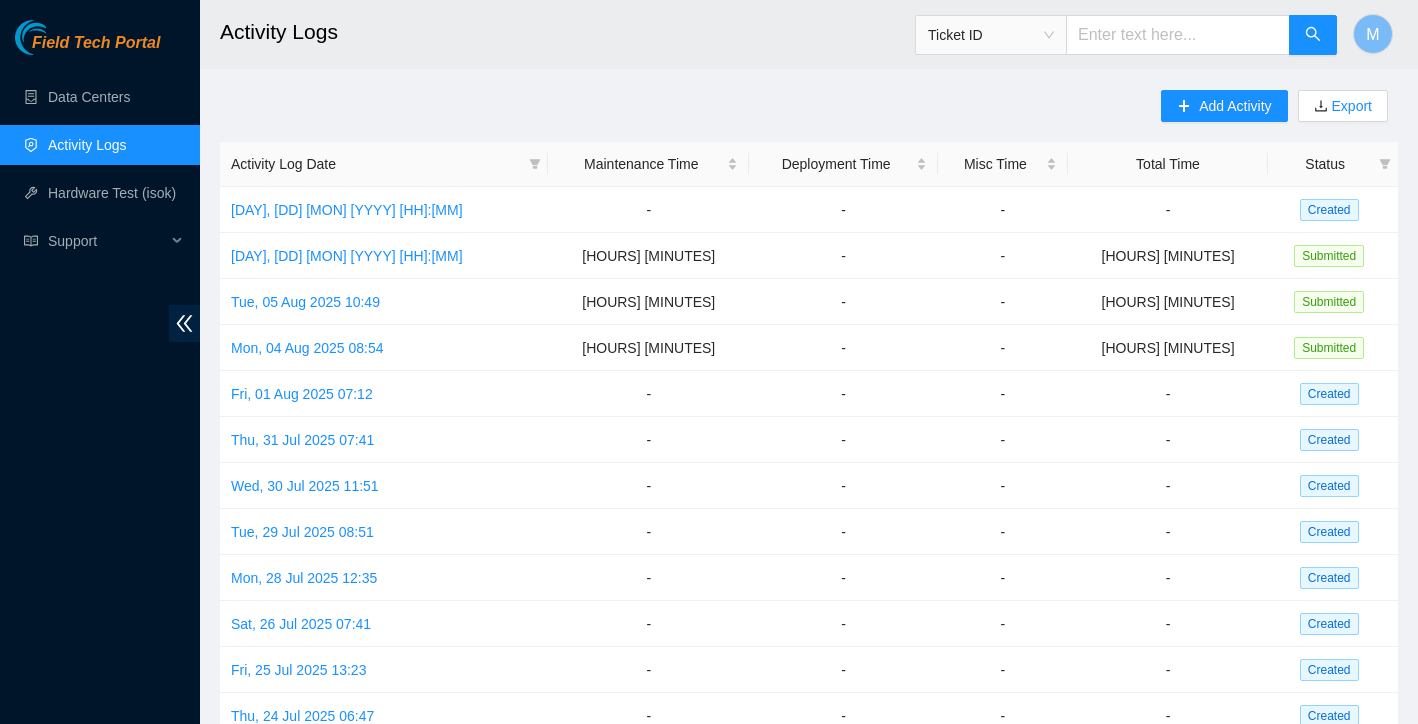 scroll, scrollTop: 0, scrollLeft: 0, axis: both 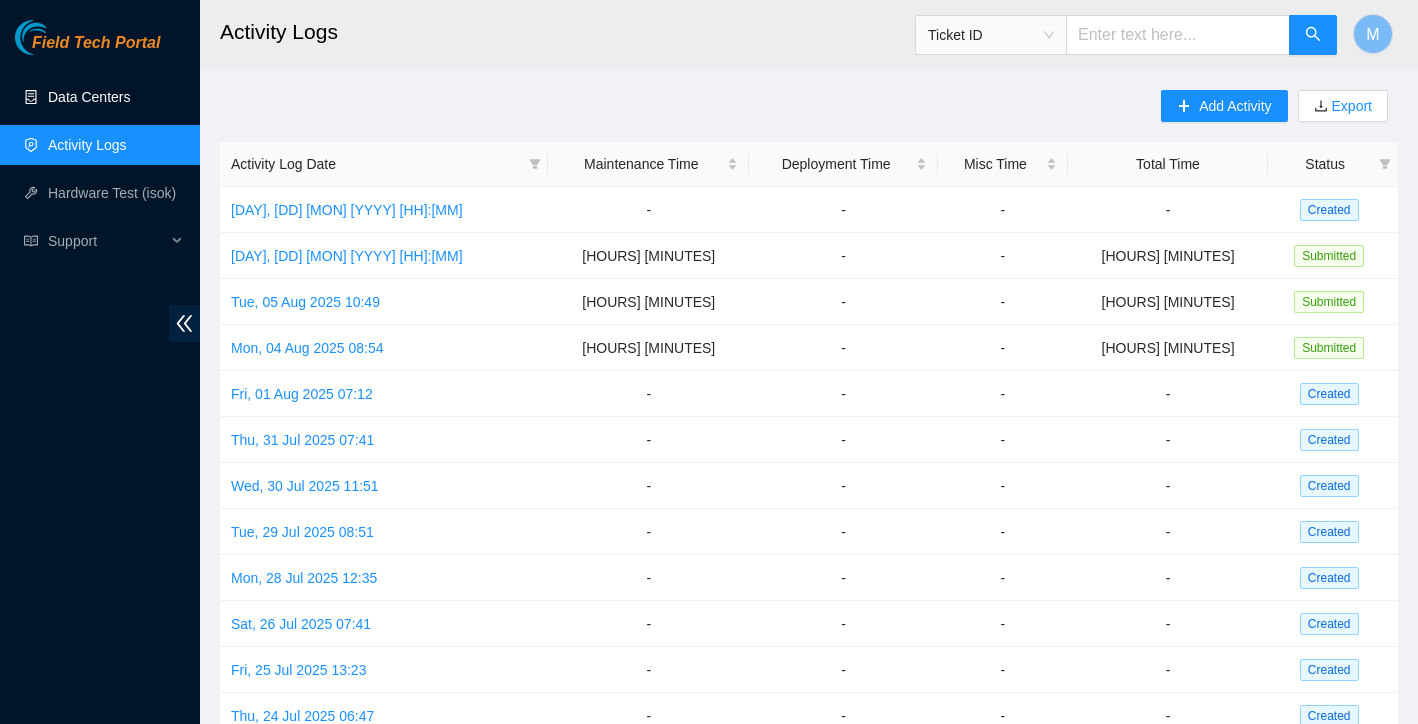 click on "Data Centers" at bounding box center [89, 97] 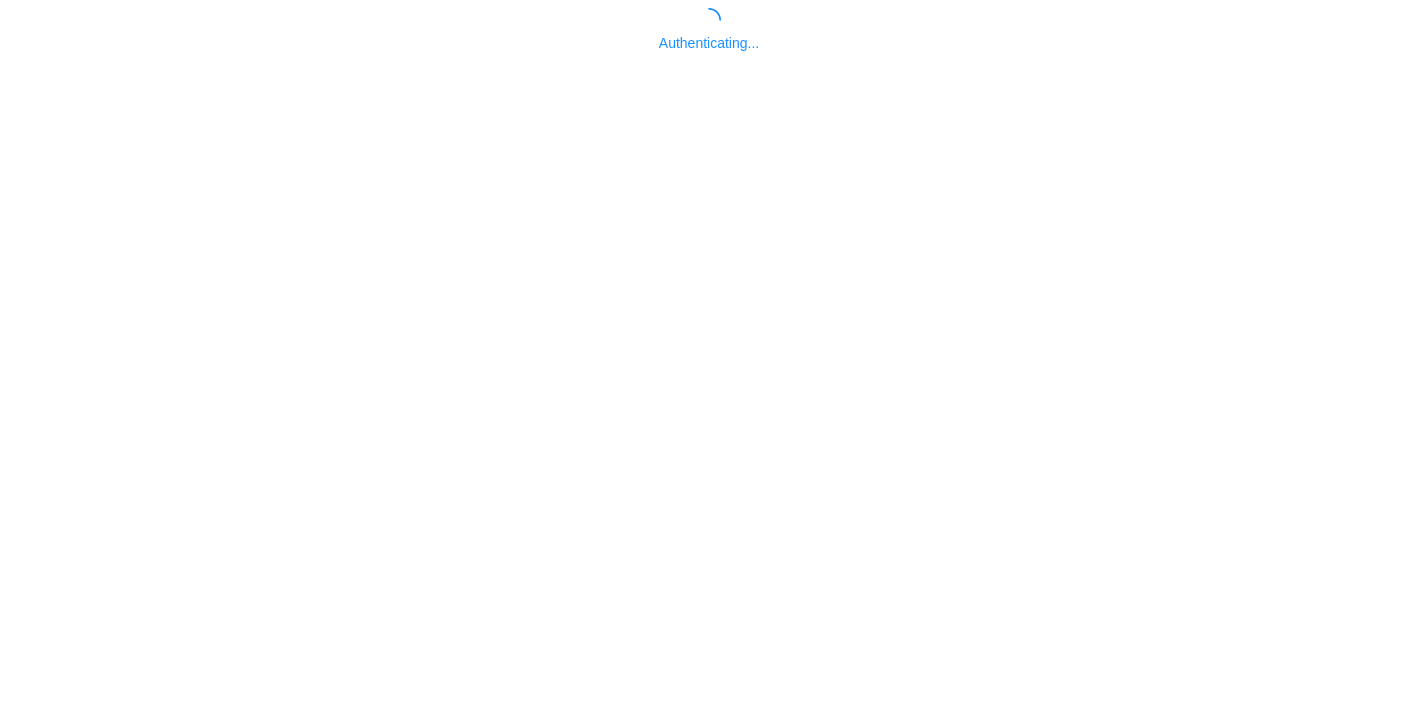 scroll, scrollTop: 0, scrollLeft: 0, axis: both 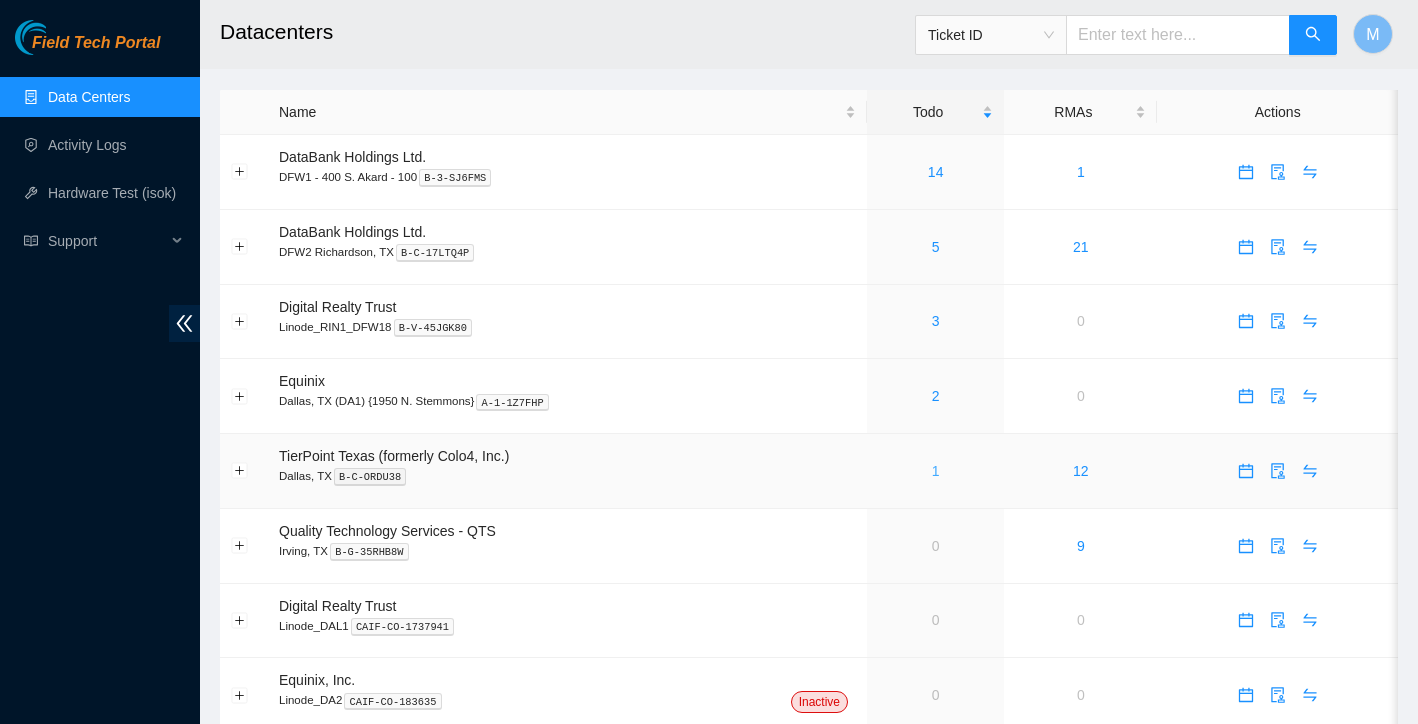 click on "1" at bounding box center [936, 471] 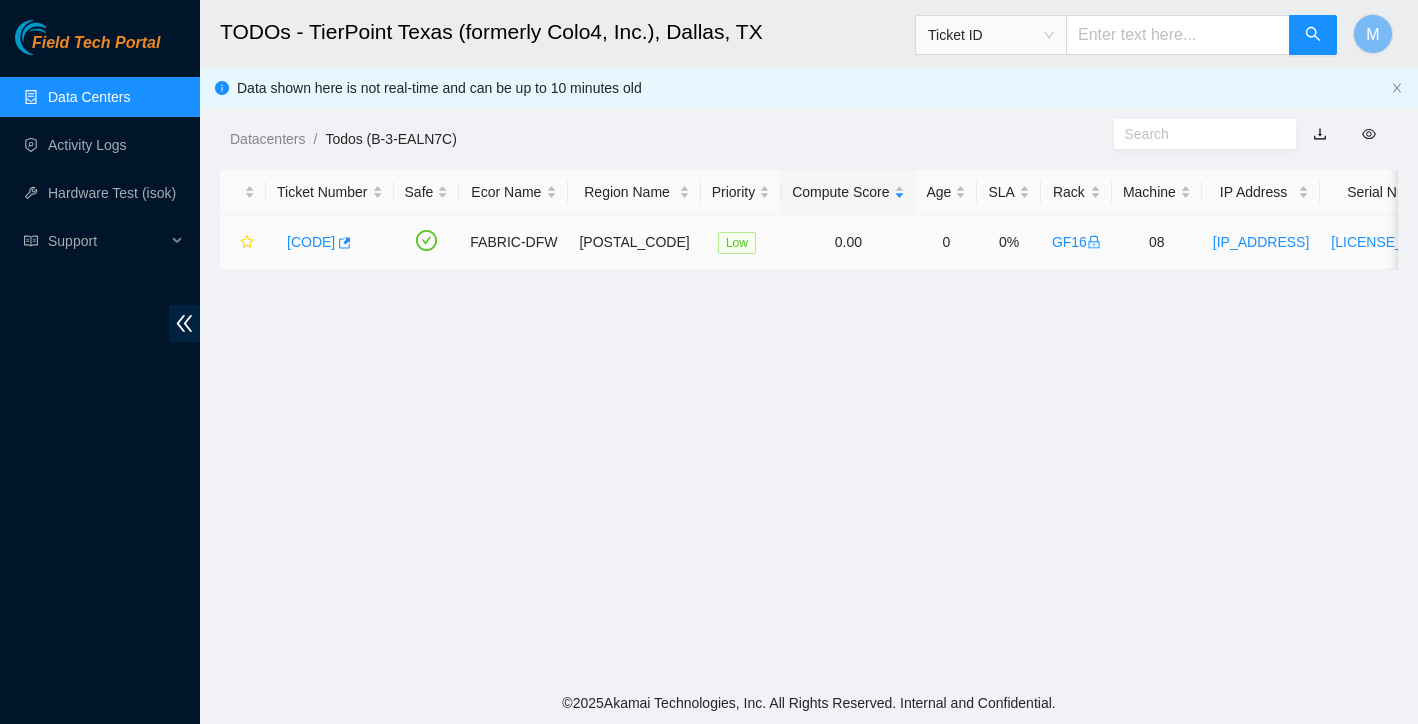 click on "[CODE]" at bounding box center (311, 242) 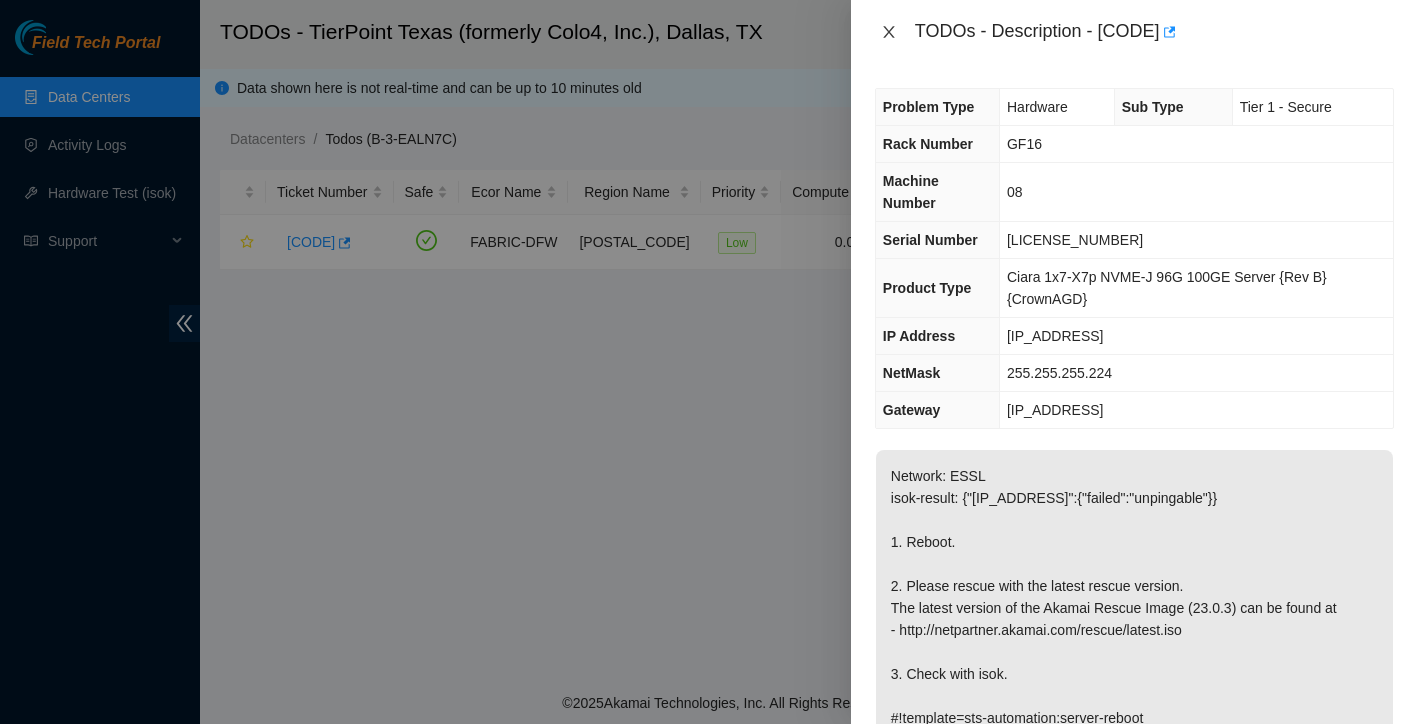 scroll, scrollTop: 0, scrollLeft: 0, axis: both 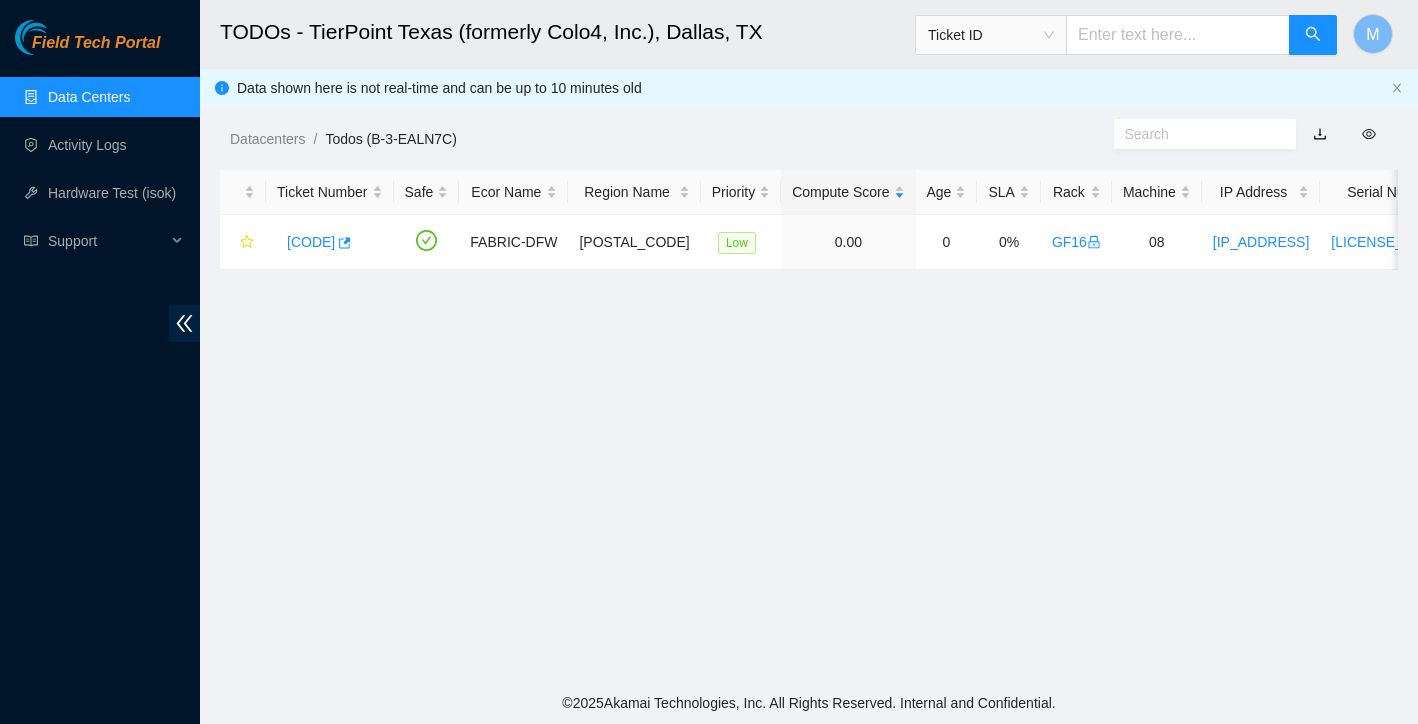 click on "Data Centers" at bounding box center (89, 97) 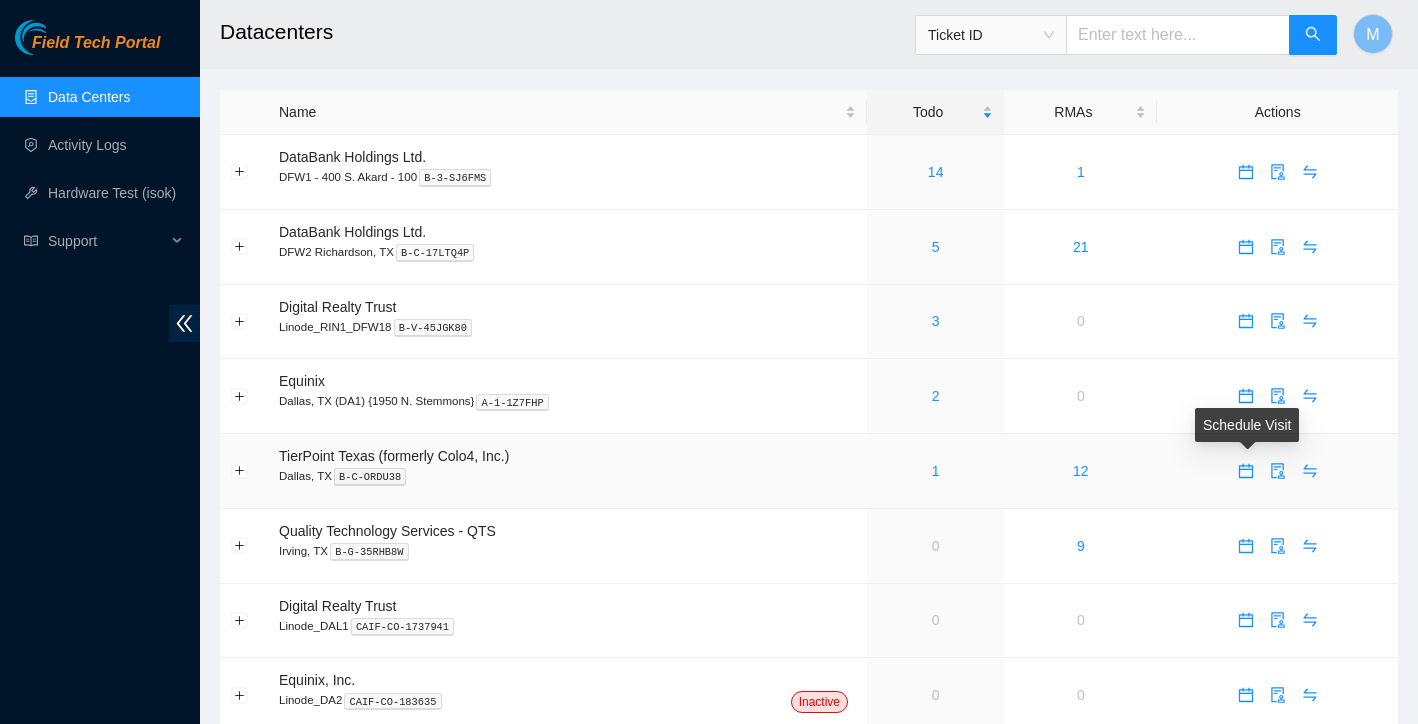 click 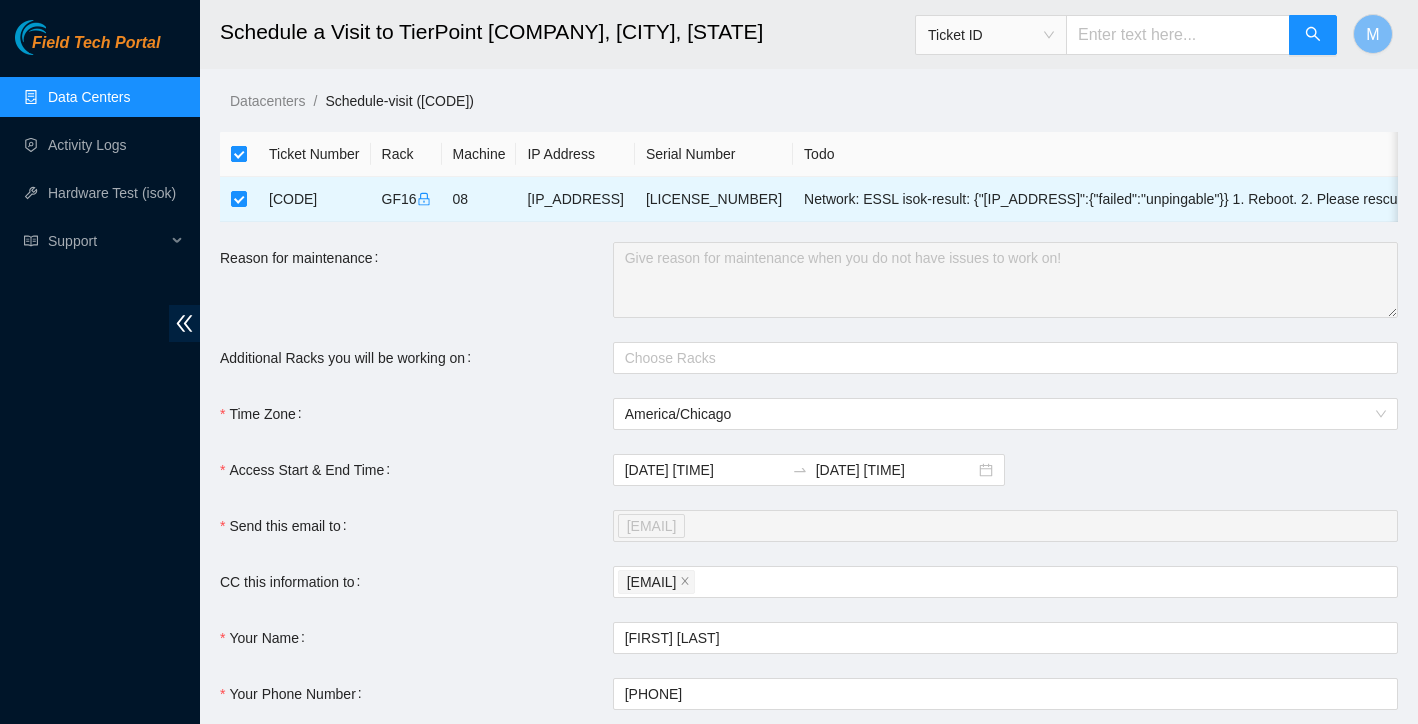click at bounding box center [239, 154] 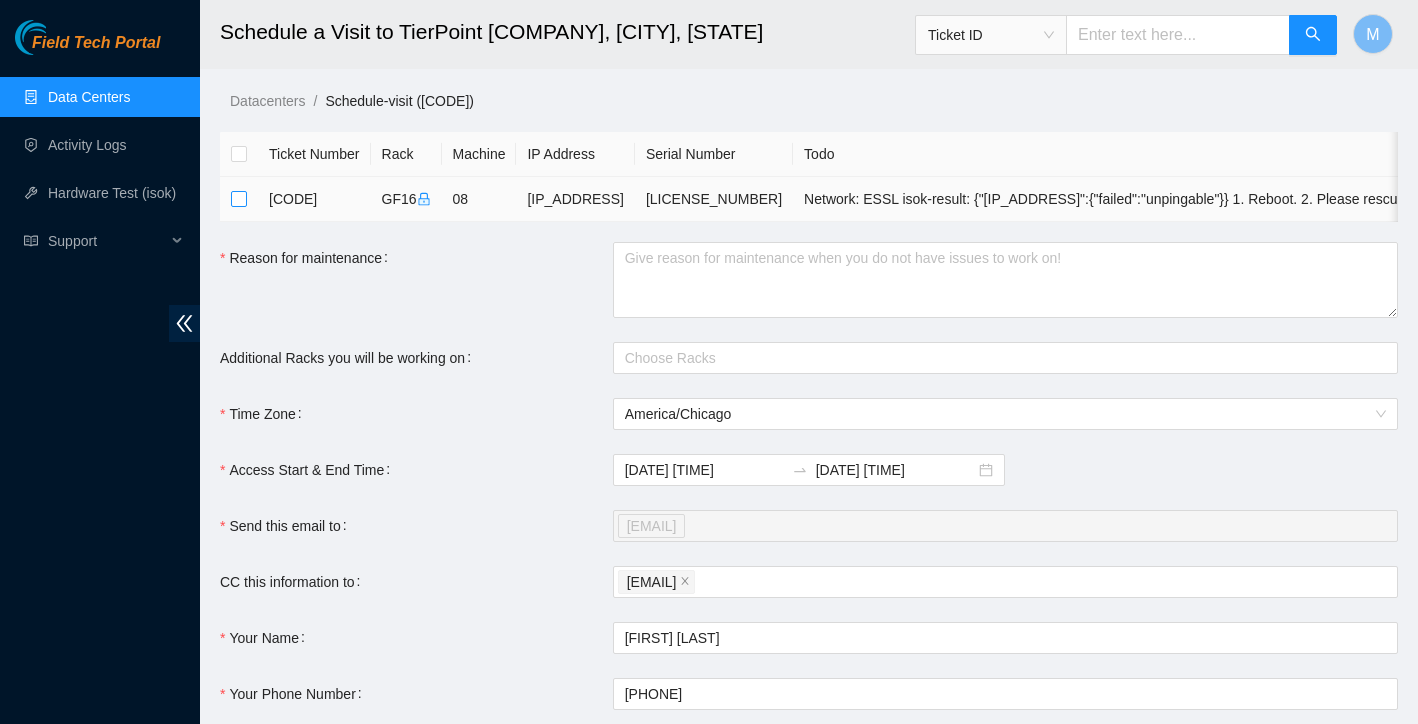 click at bounding box center (239, 199) 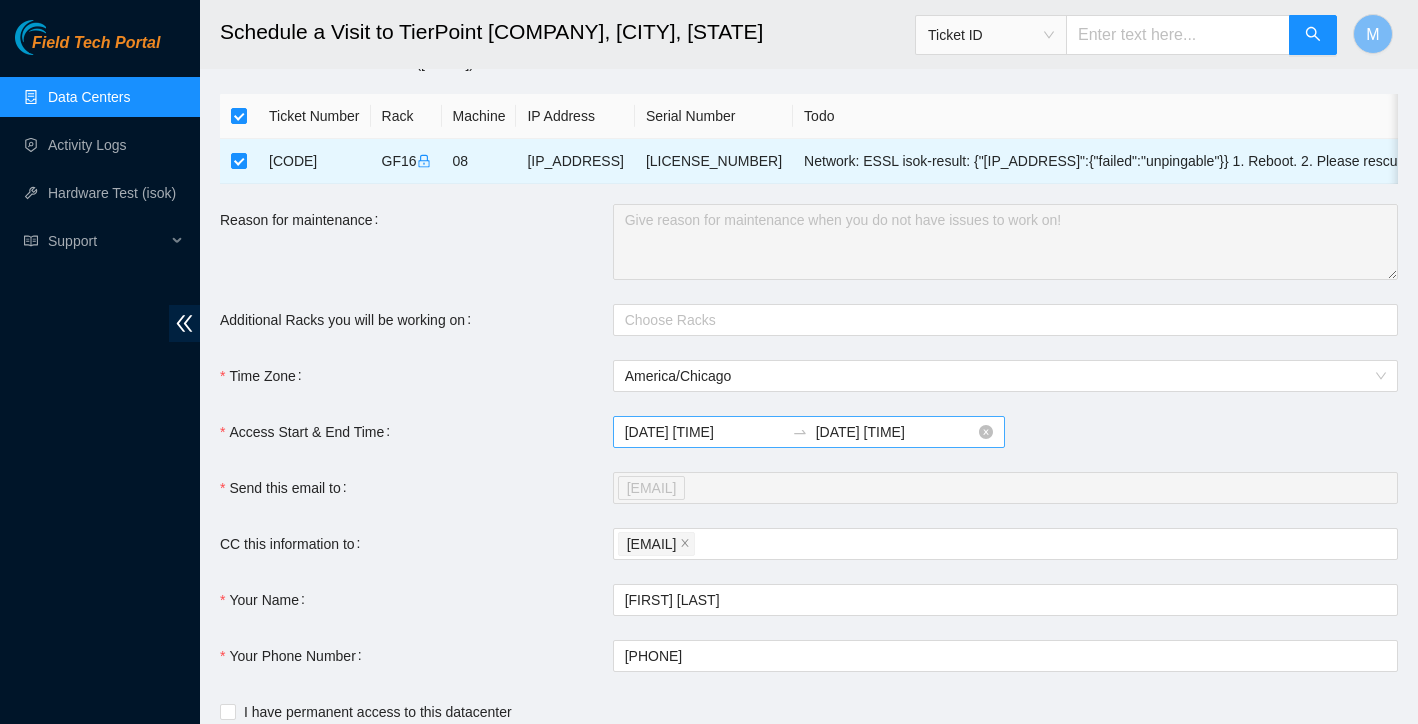 scroll, scrollTop: 130, scrollLeft: 0, axis: vertical 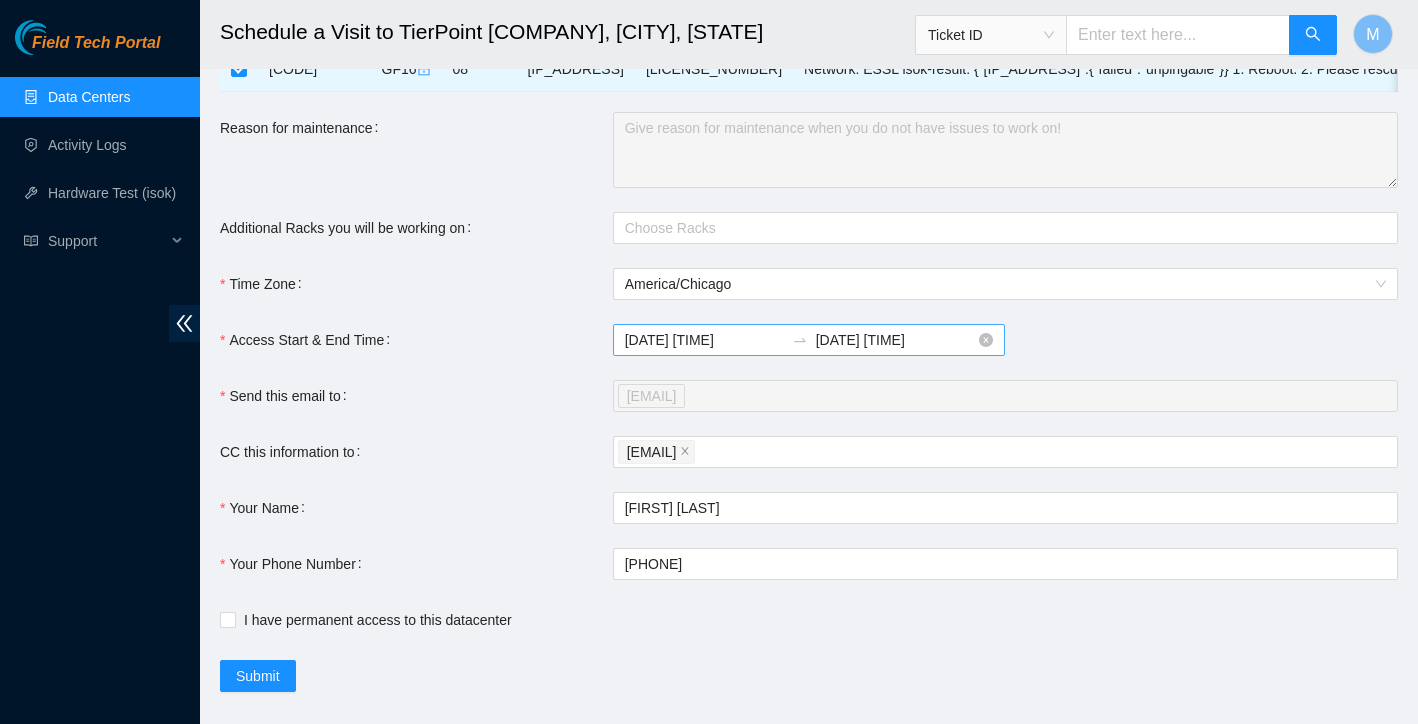 click on "[DATE] [TIME]" at bounding box center [895, 340] 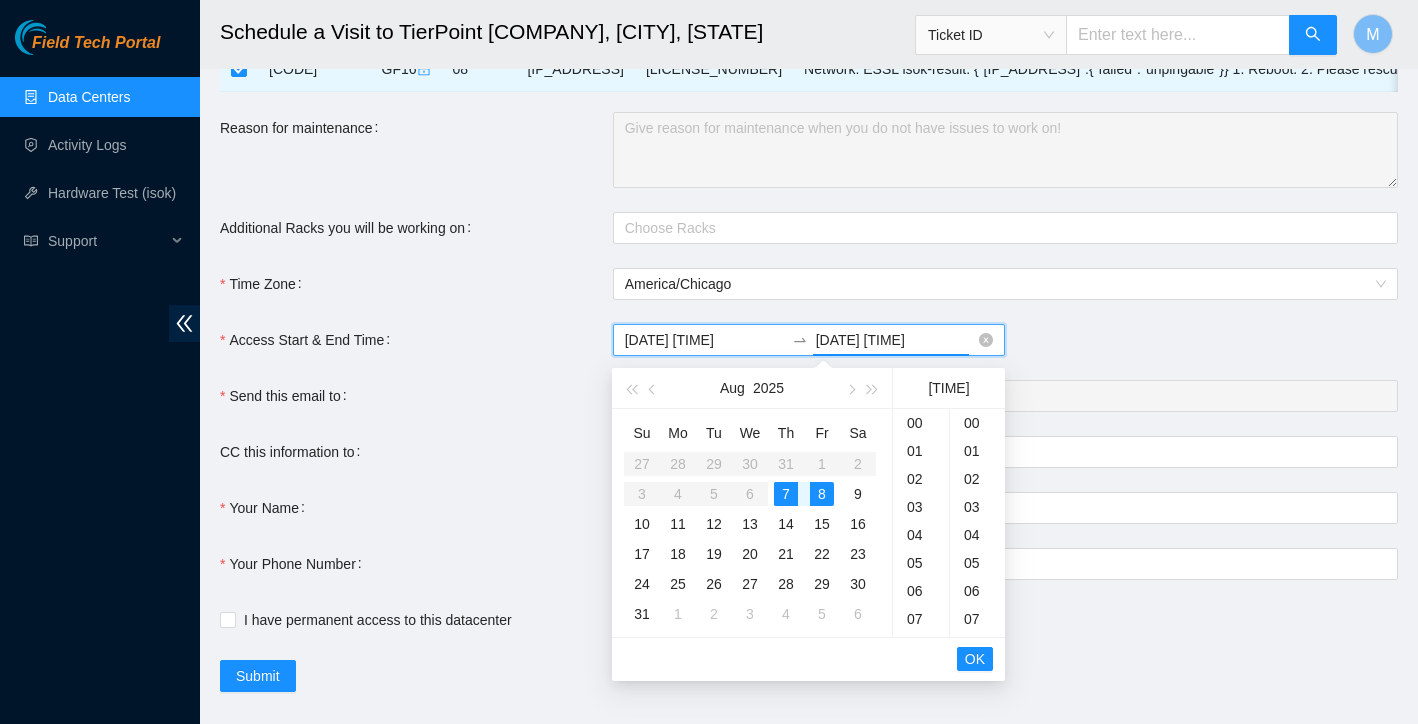 scroll, scrollTop: 392, scrollLeft: 0, axis: vertical 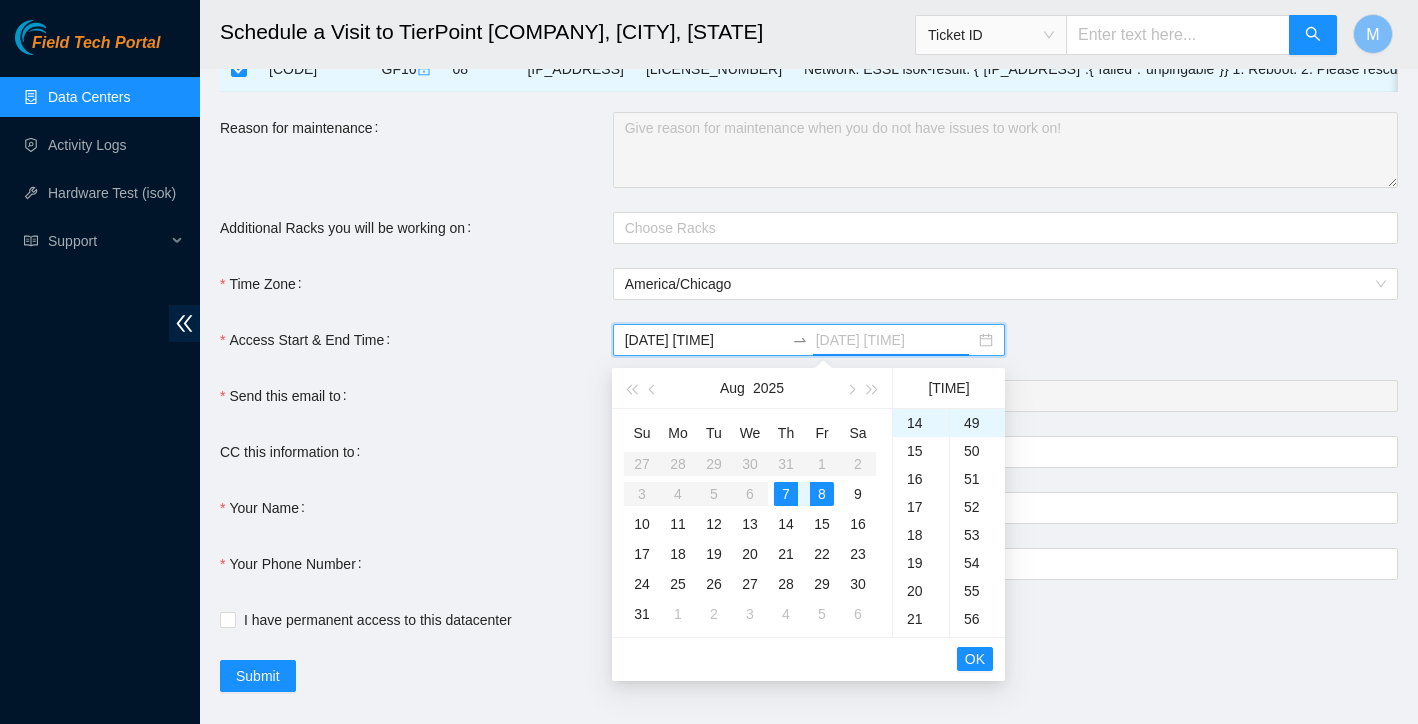 click on "7" at bounding box center (786, 494) 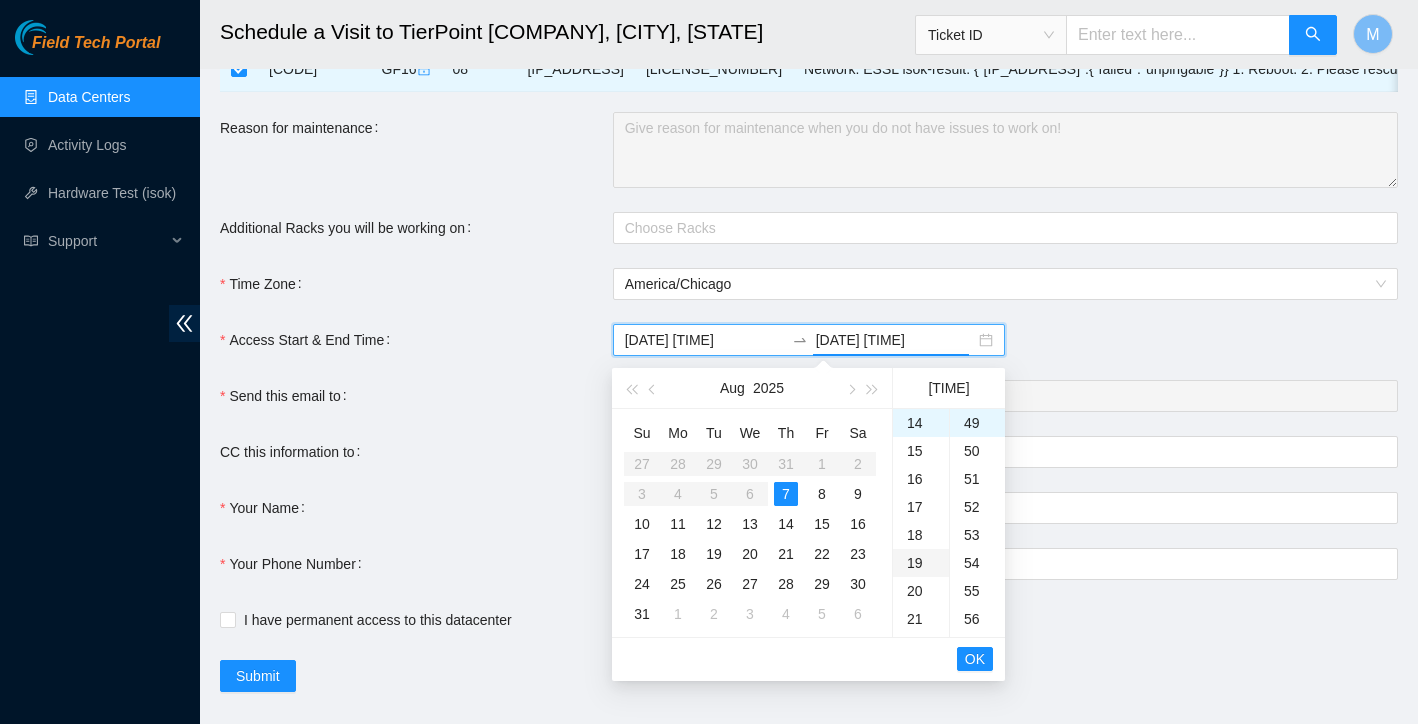 scroll, scrollTop: 590, scrollLeft: 0, axis: vertical 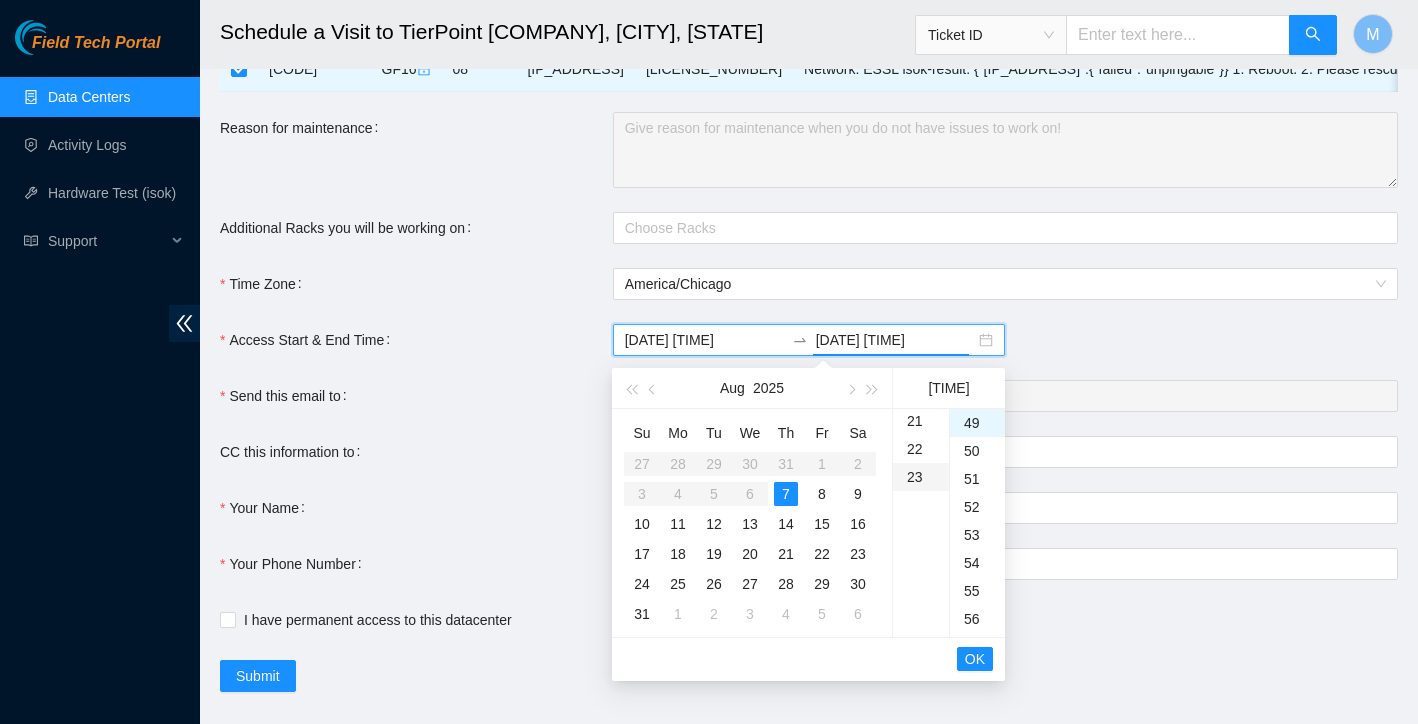 click on "23" at bounding box center [921, 477] 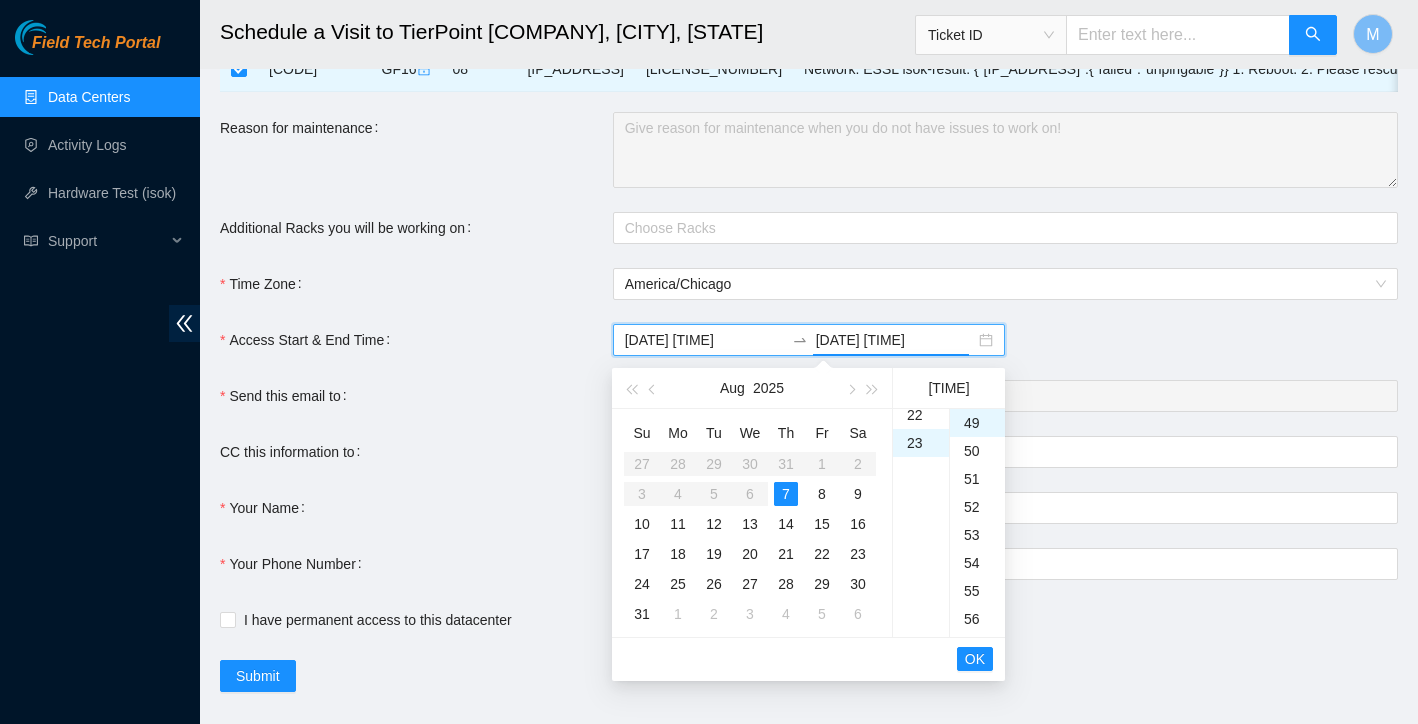 scroll, scrollTop: 642, scrollLeft: 0, axis: vertical 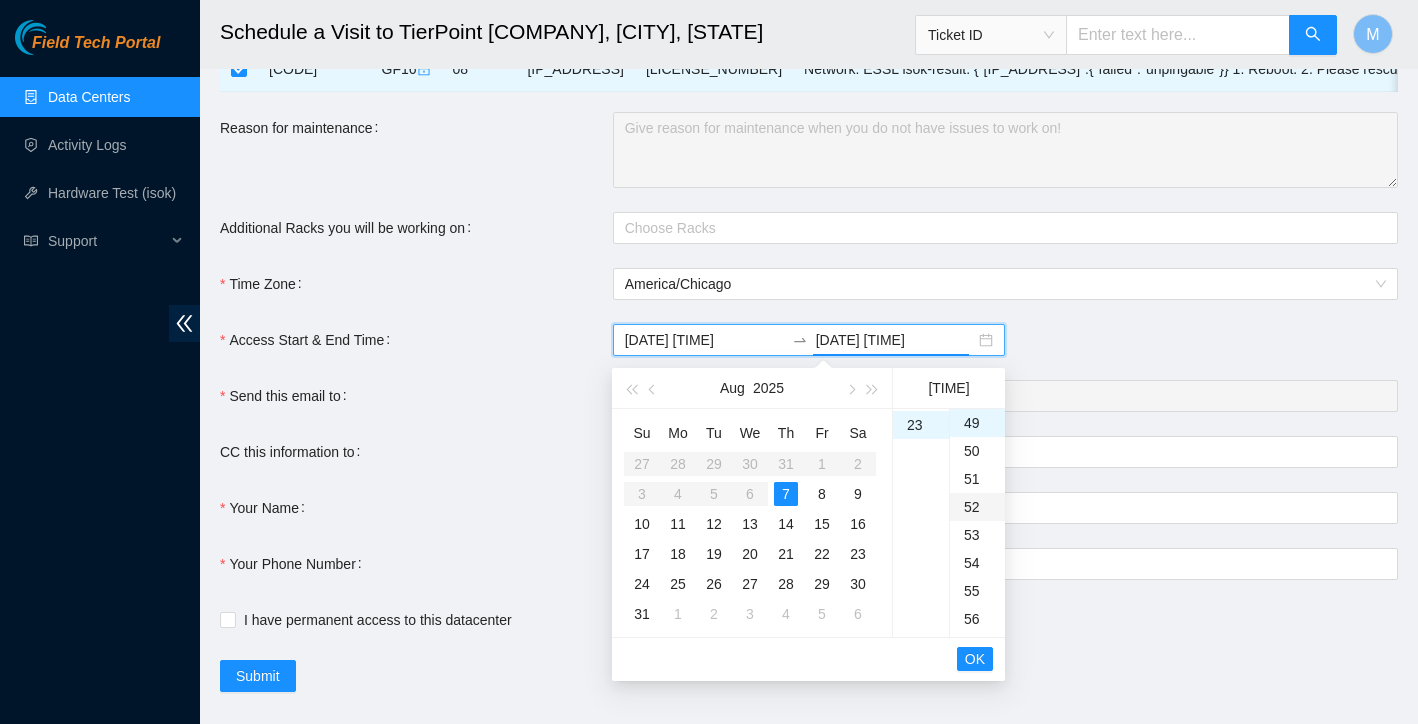 click on "52" at bounding box center (977, 507) 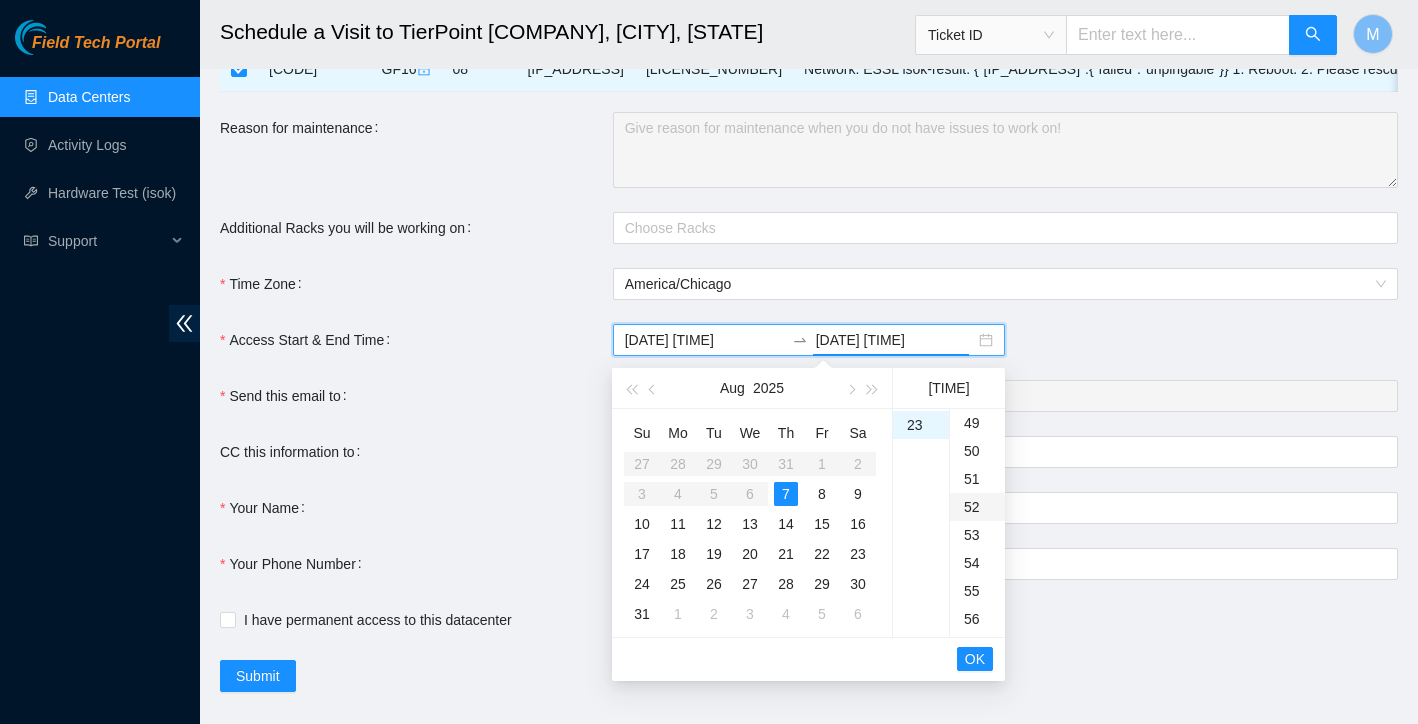 scroll, scrollTop: 1456, scrollLeft: 0, axis: vertical 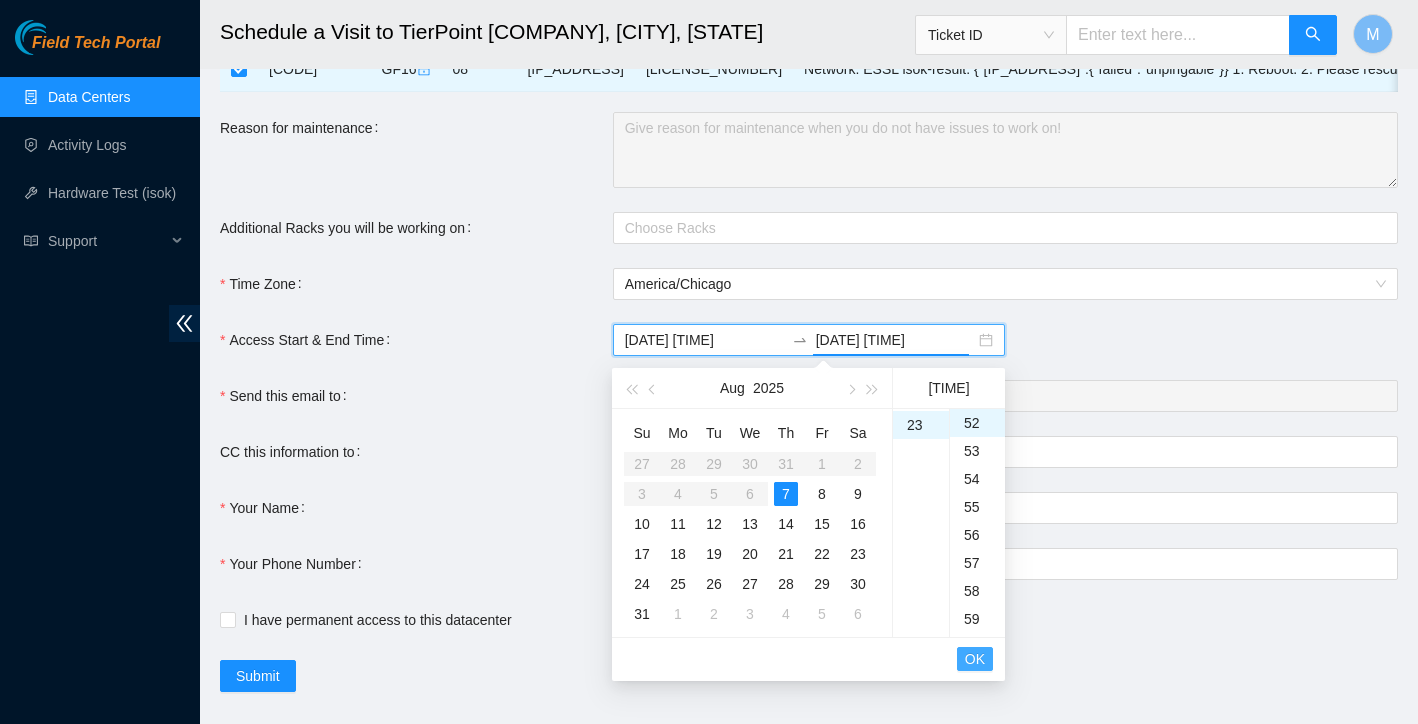 click on "OK" at bounding box center (975, 659) 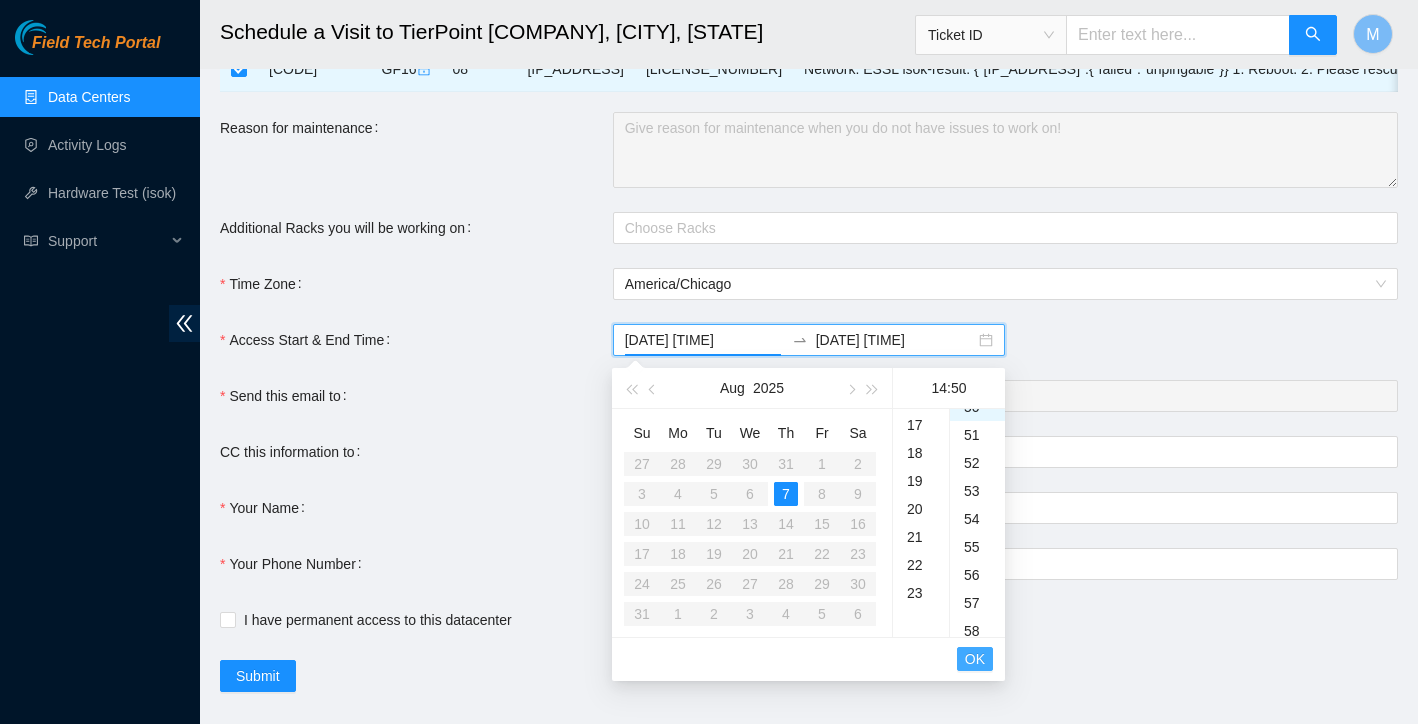 scroll, scrollTop: 392, scrollLeft: 0, axis: vertical 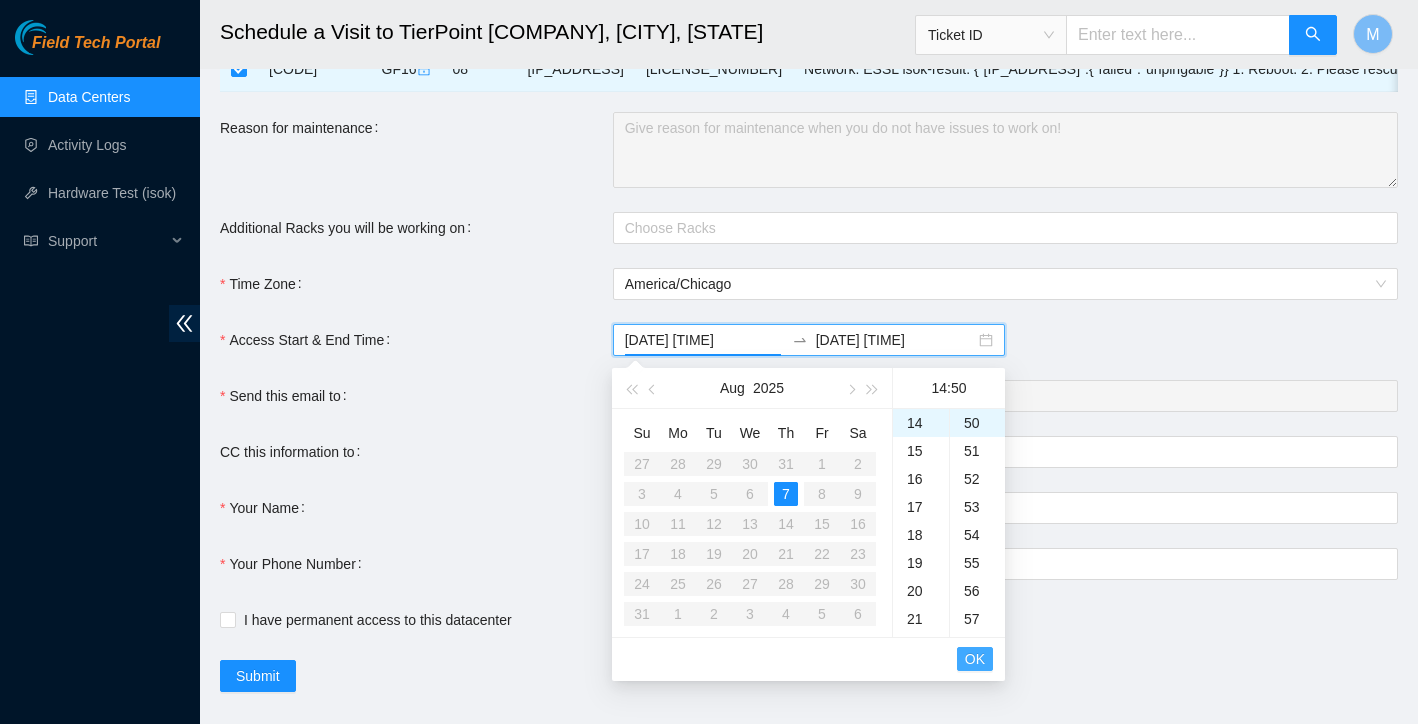 click on "OK" at bounding box center (975, 659) 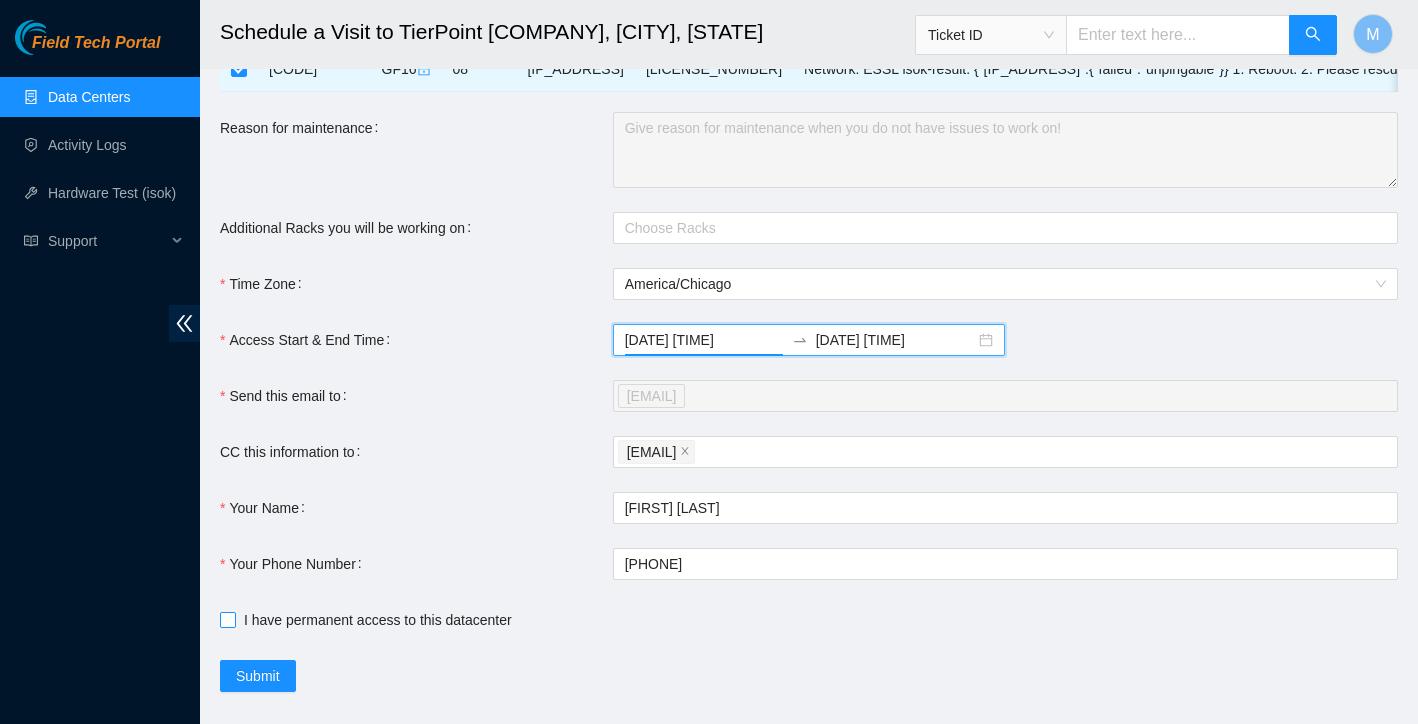 click on "I have permanent access to this datacenter" at bounding box center (227, 619) 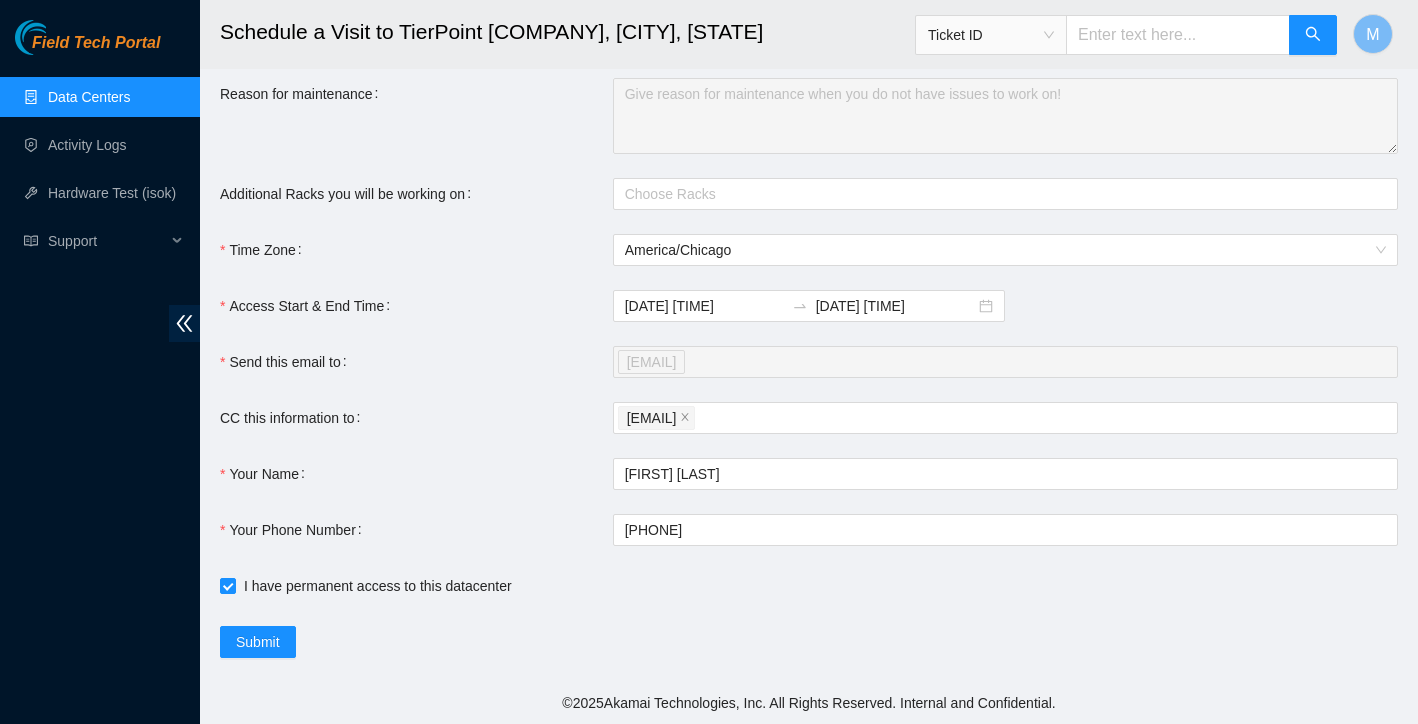 scroll, scrollTop: 164, scrollLeft: 0, axis: vertical 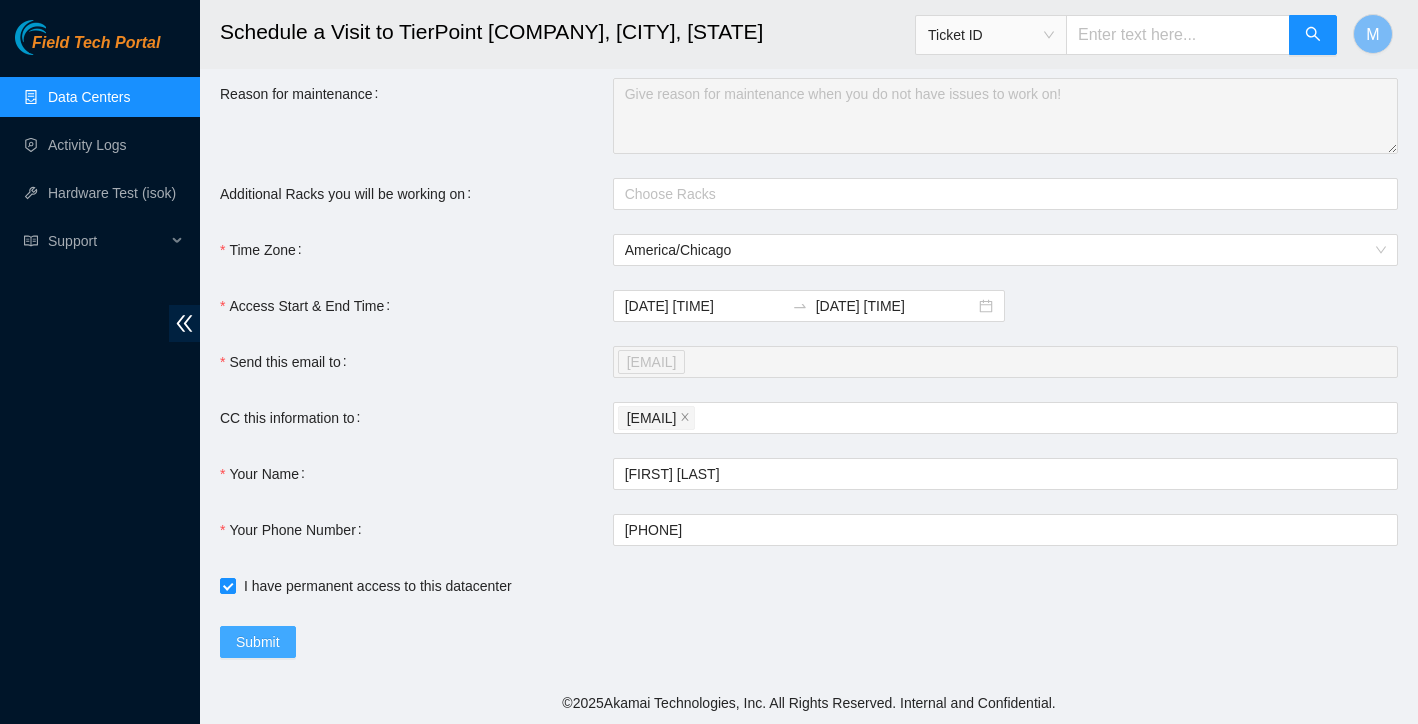 click on "Submit" at bounding box center (258, 642) 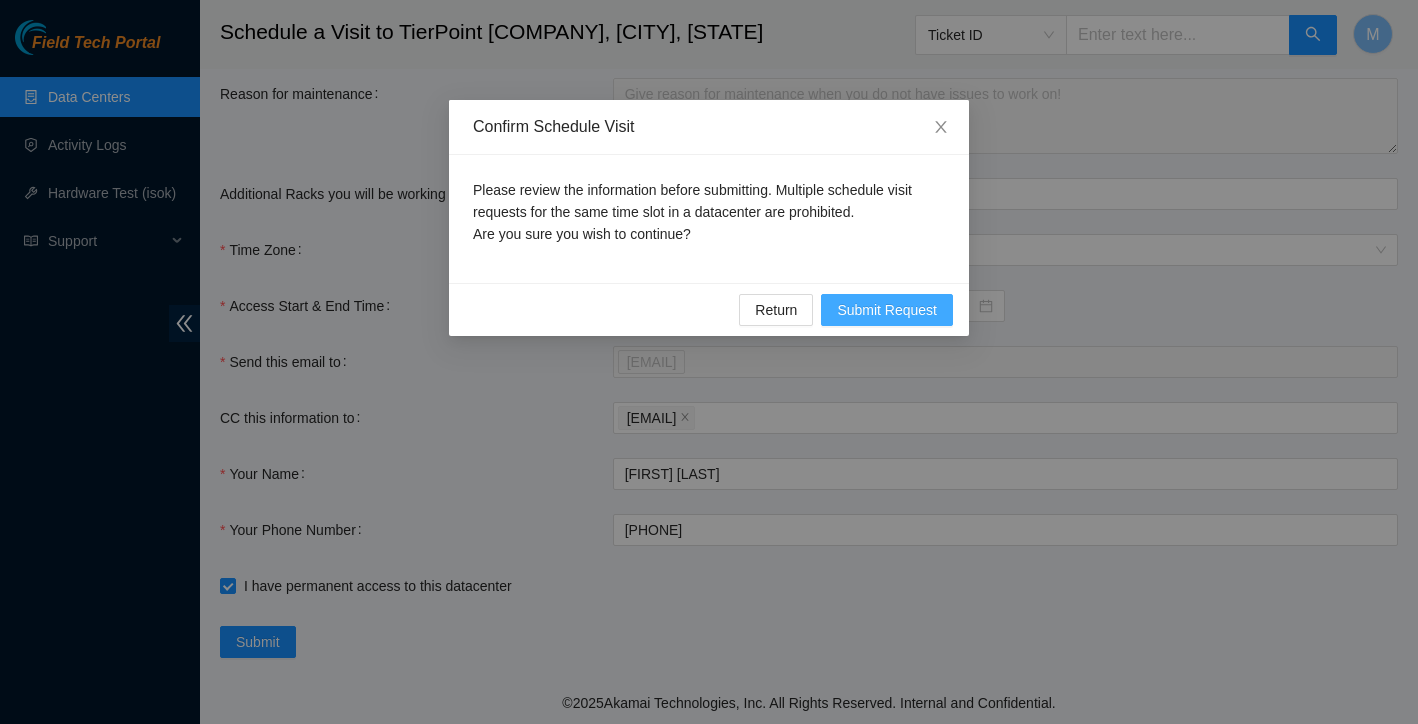click on "Submit Request" at bounding box center [887, 310] 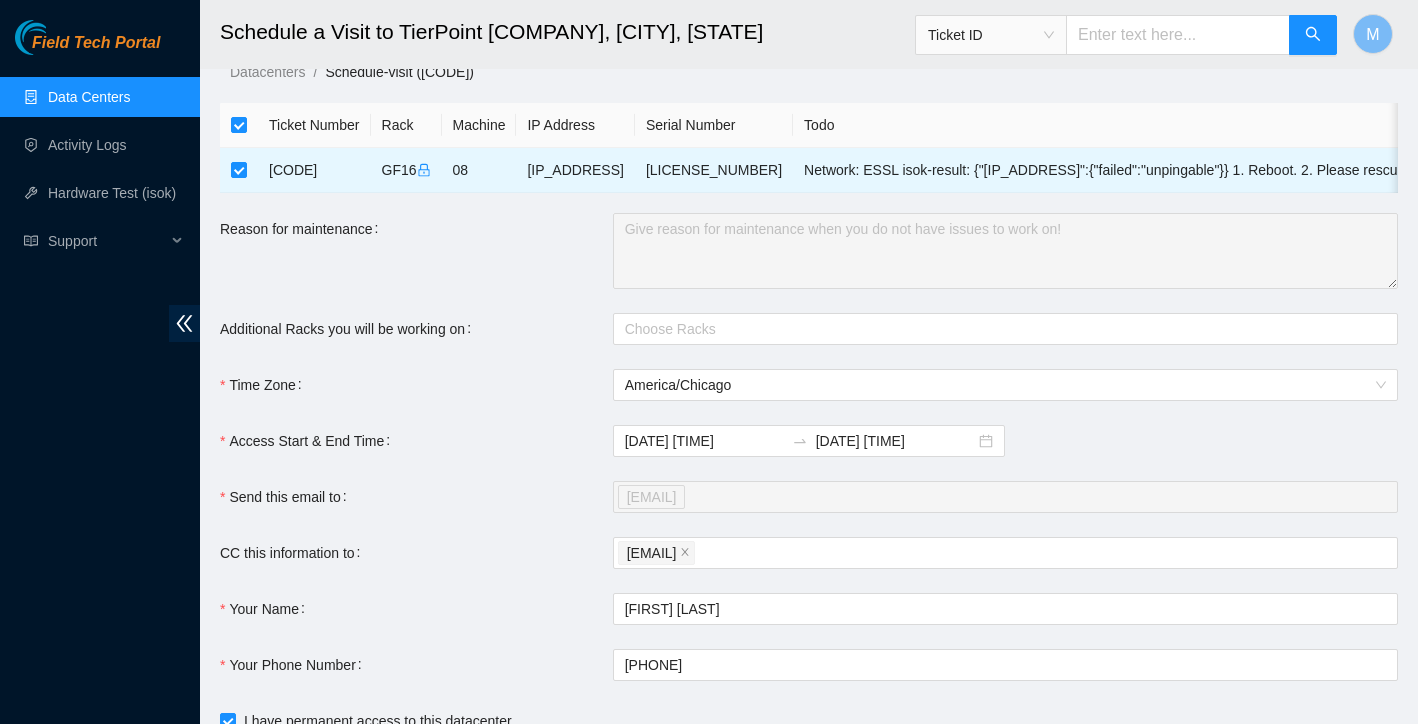 type 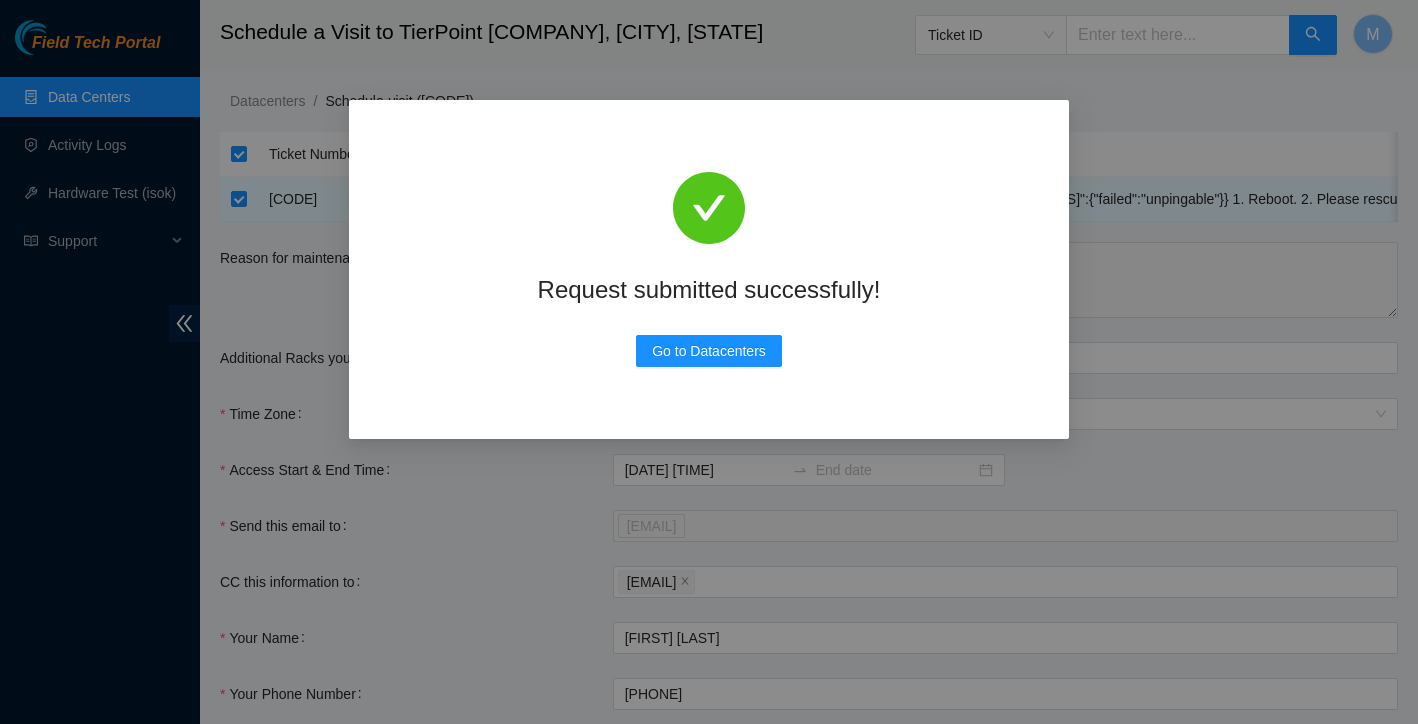 scroll, scrollTop: -1, scrollLeft: 0, axis: vertical 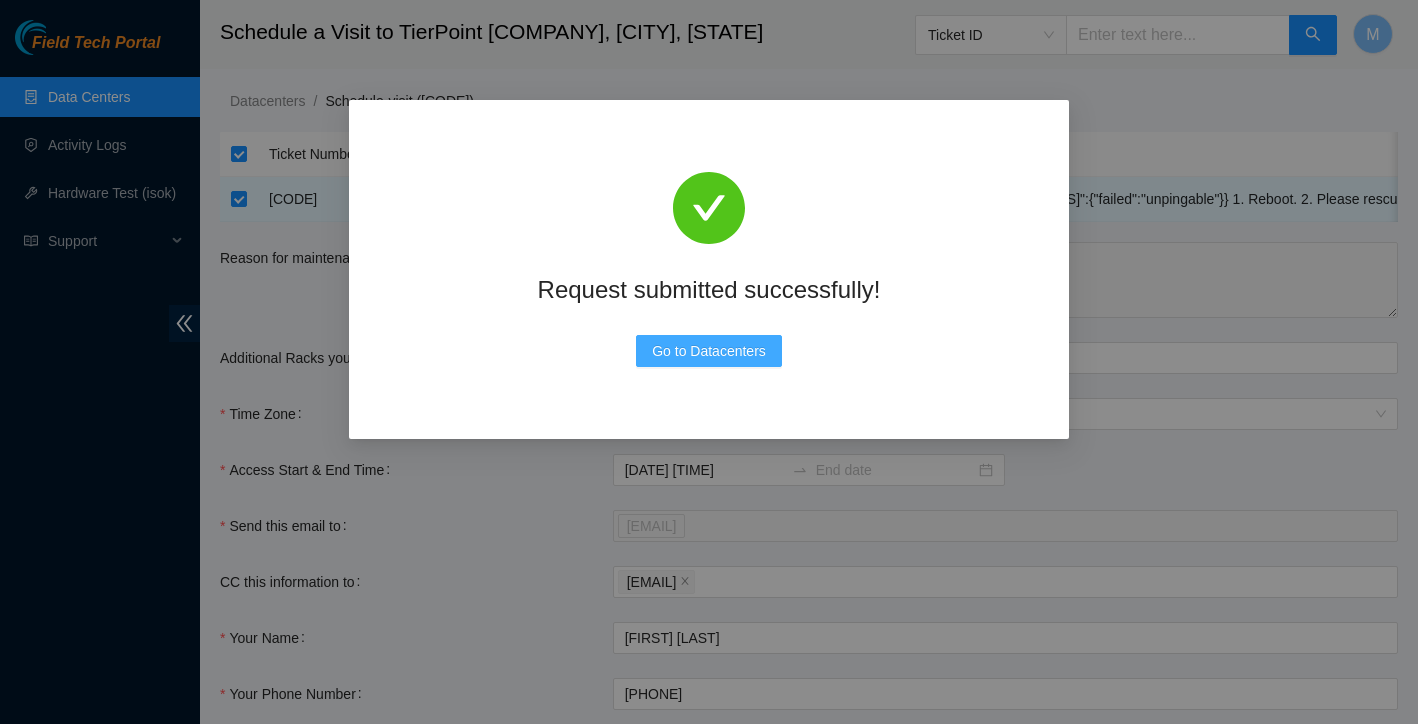 click on "Go to Datacenters" at bounding box center [709, 351] 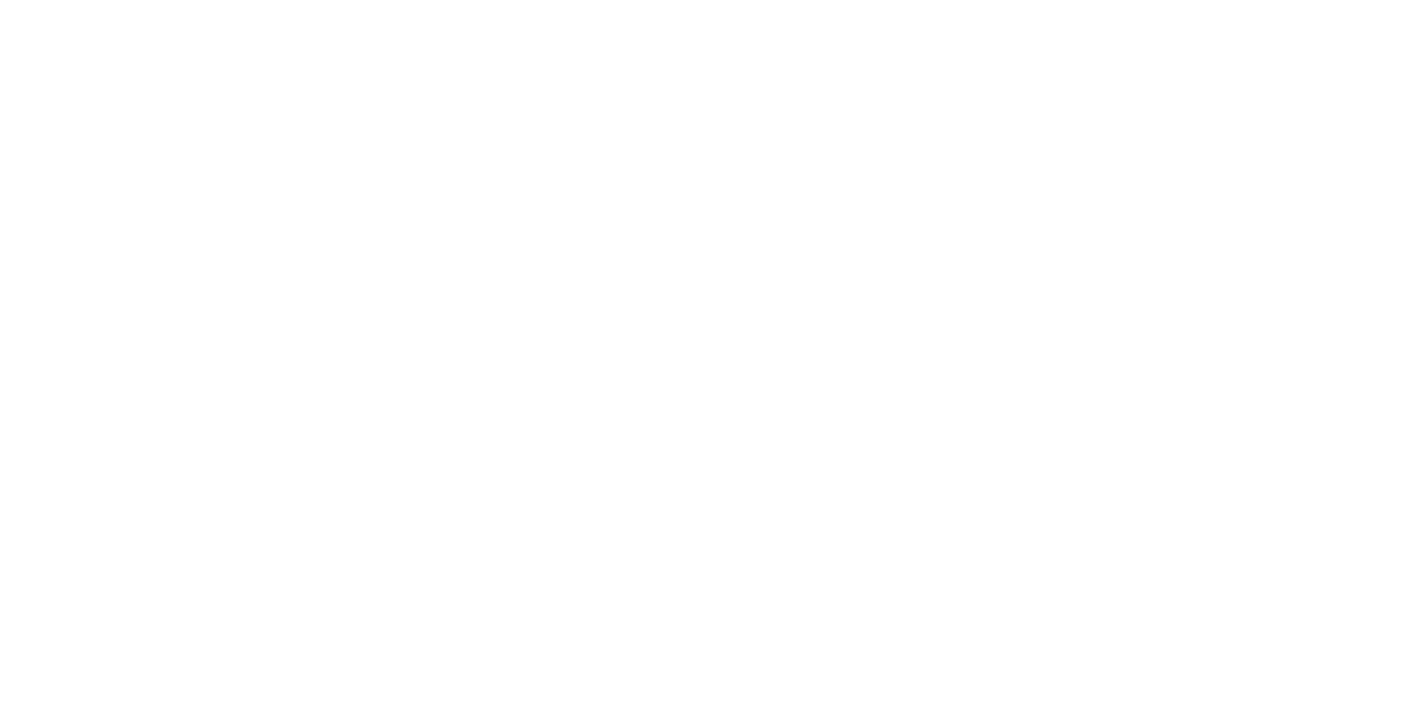 scroll, scrollTop: 0, scrollLeft: 0, axis: both 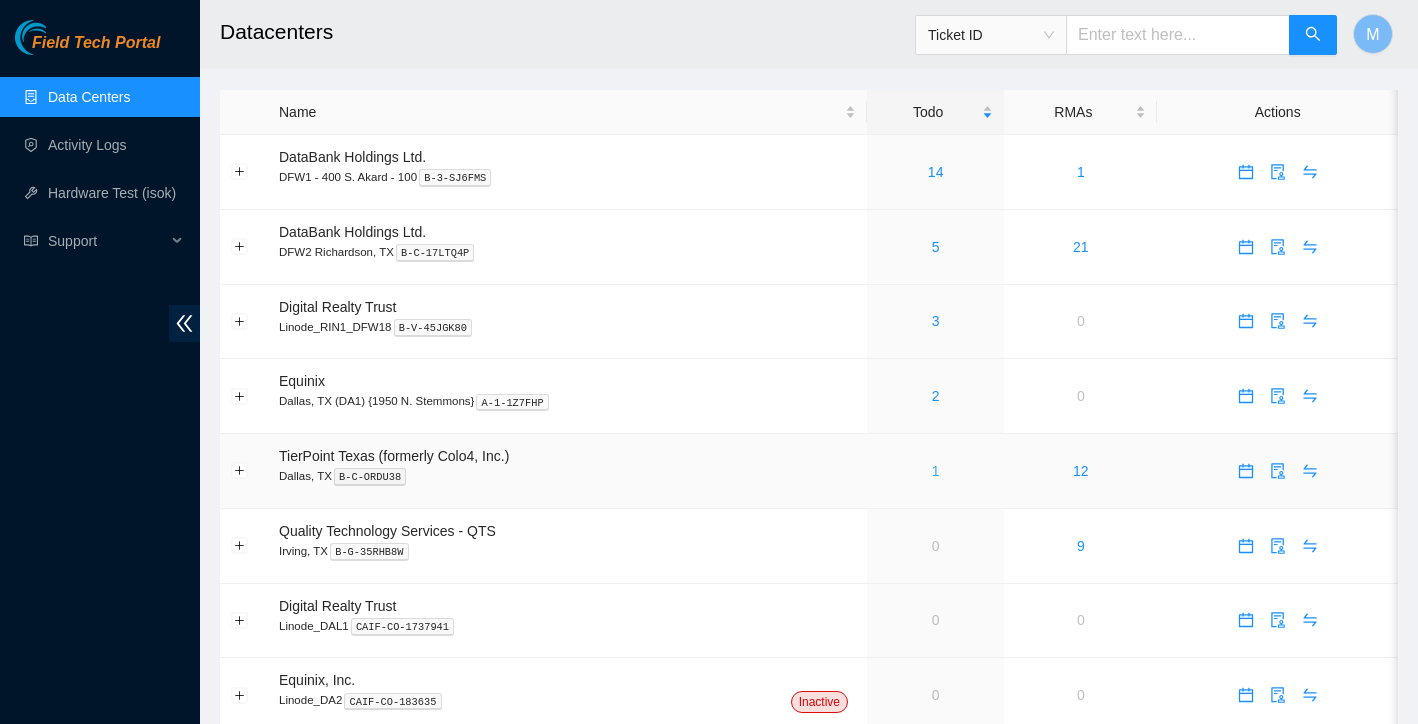 click on "1" at bounding box center [936, 471] 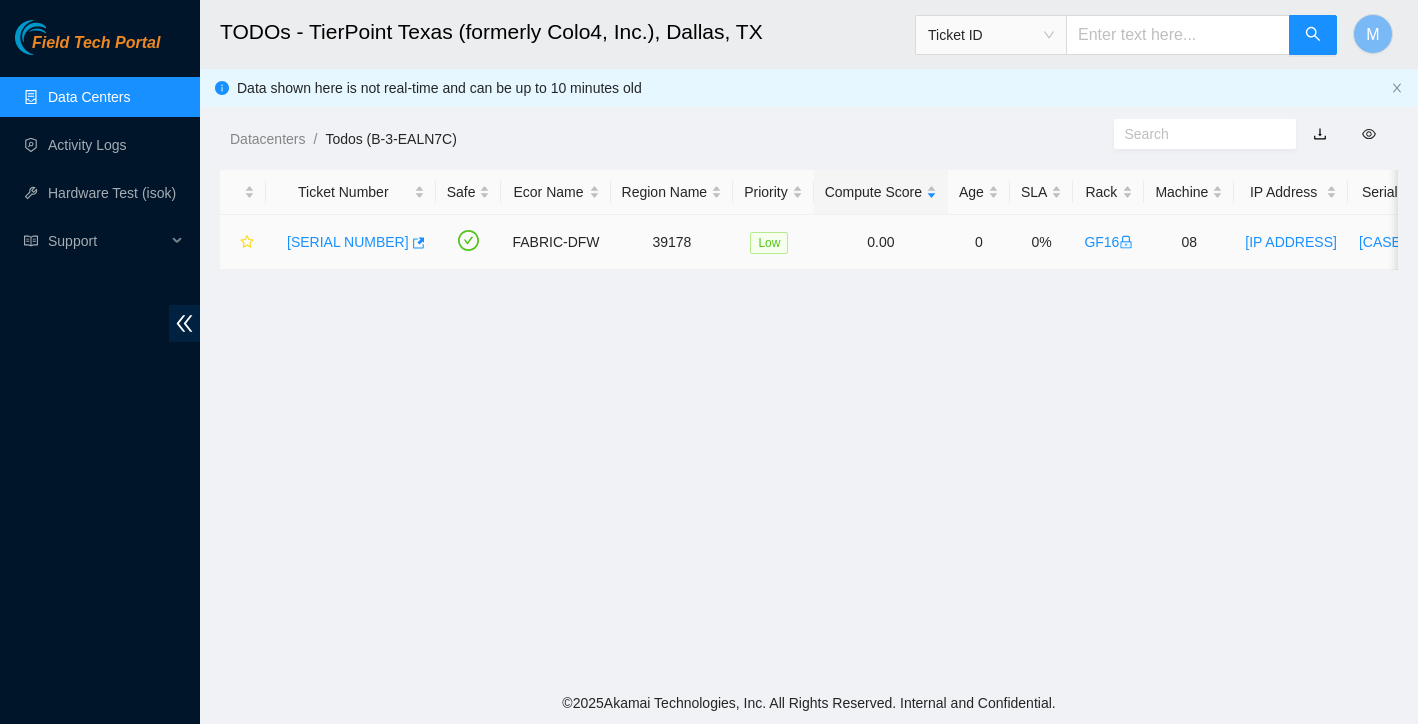 click on "[SERIAL NUMBER]" at bounding box center (348, 242) 